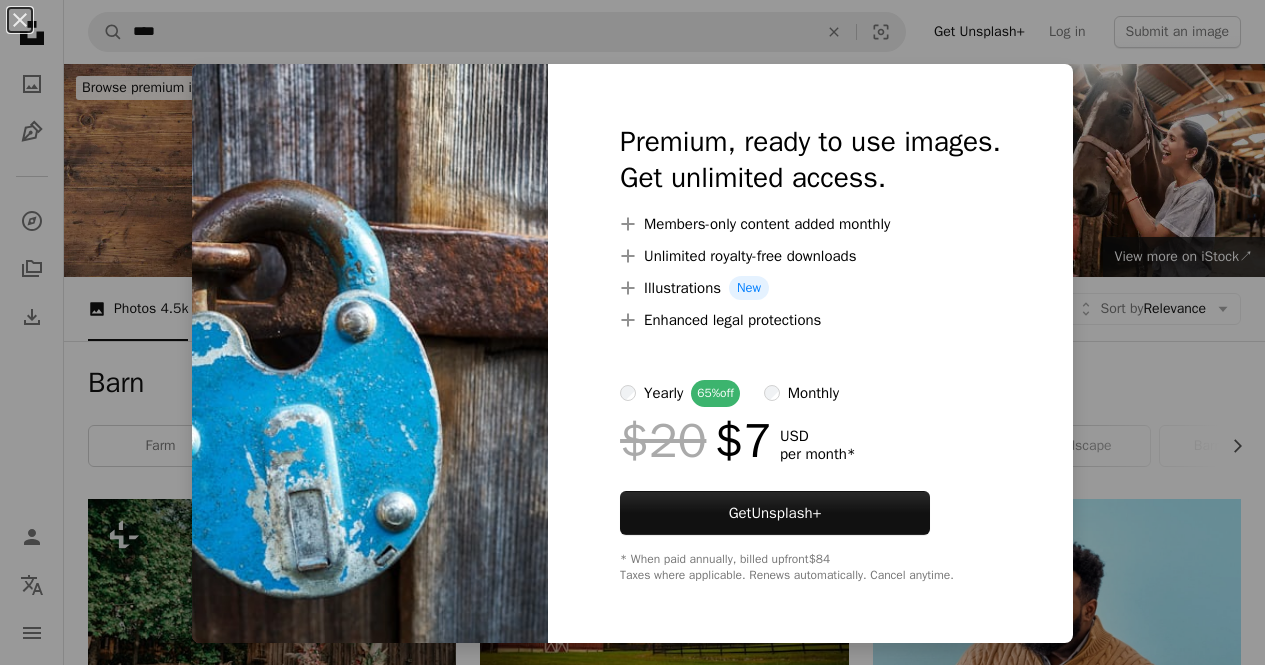 scroll, scrollTop: 9356, scrollLeft: 0, axis: vertical 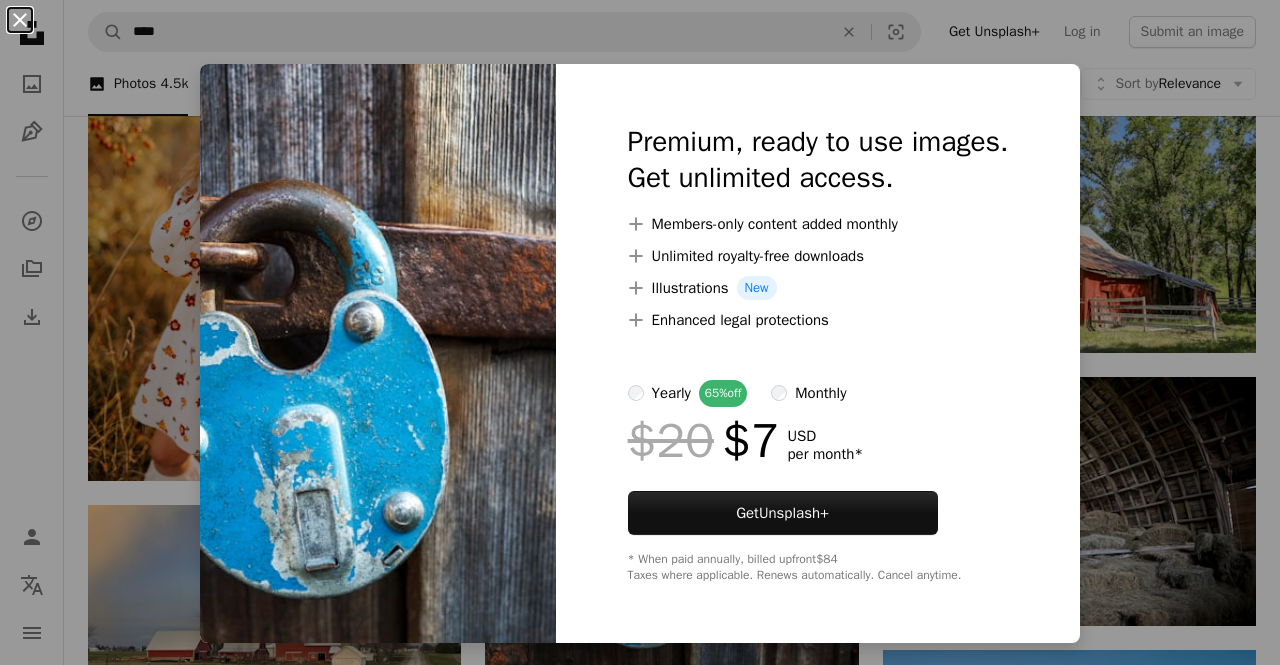 click on "An X shape" at bounding box center (20, 20) 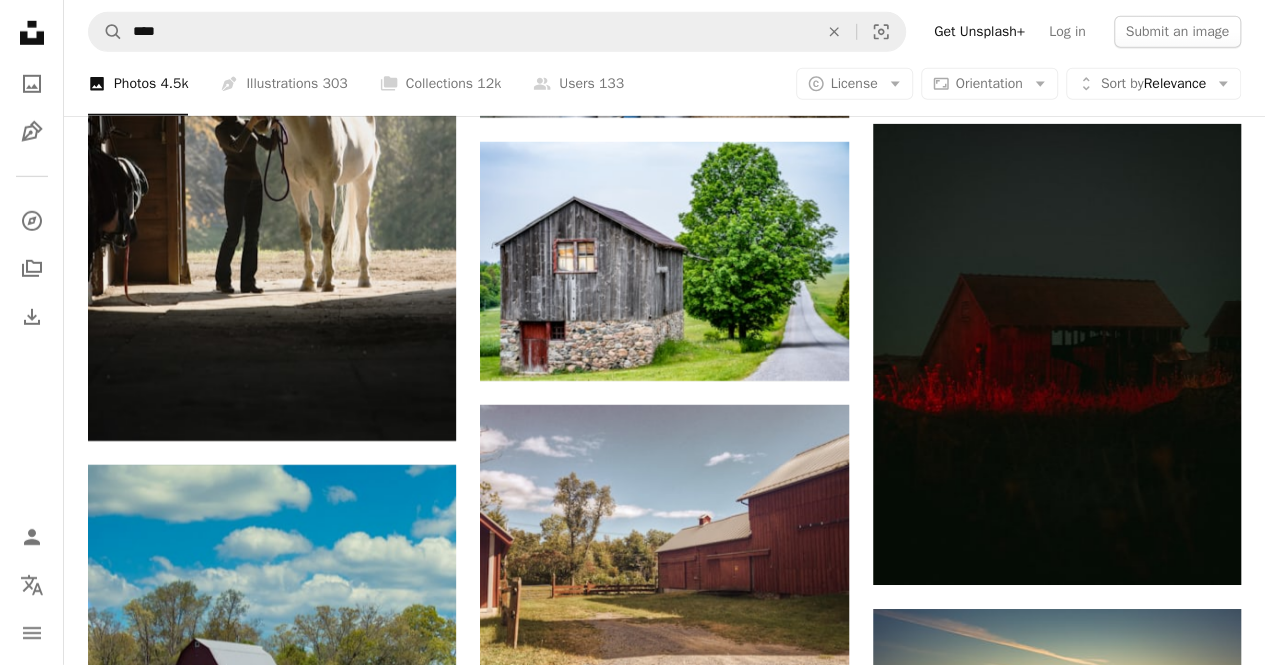 scroll, scrollTop: 10612, scrollLeft: 0, axis: vertical 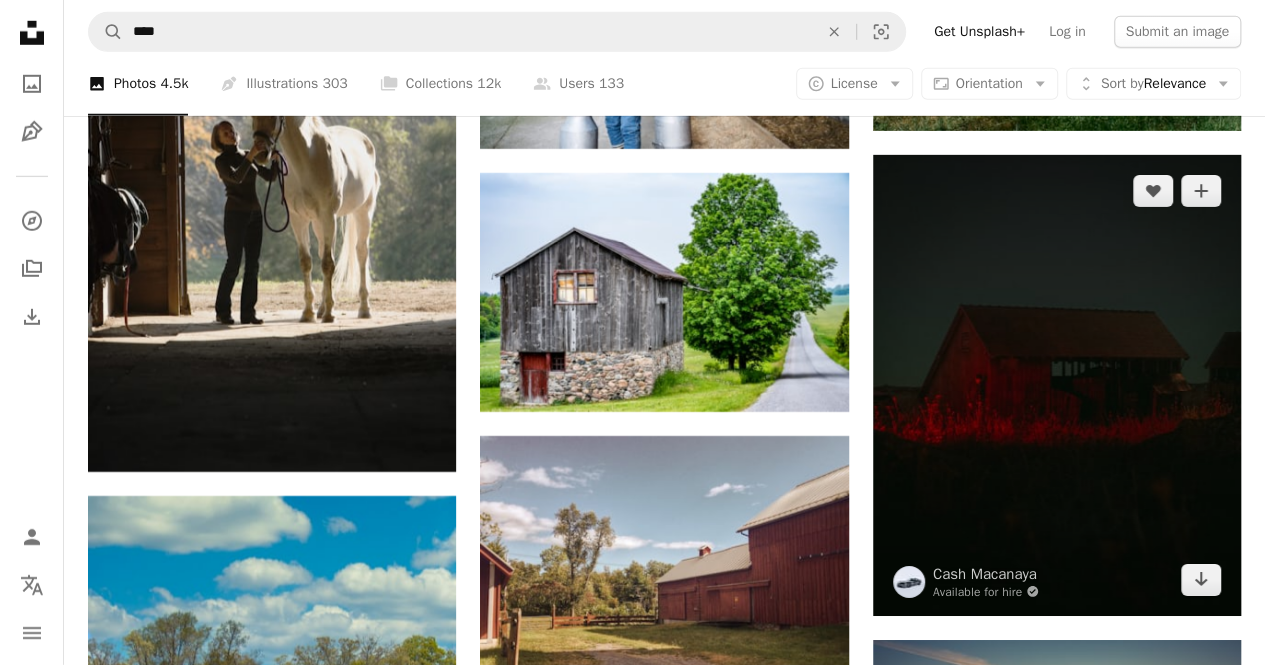 click at bounding box center (1057, 385) 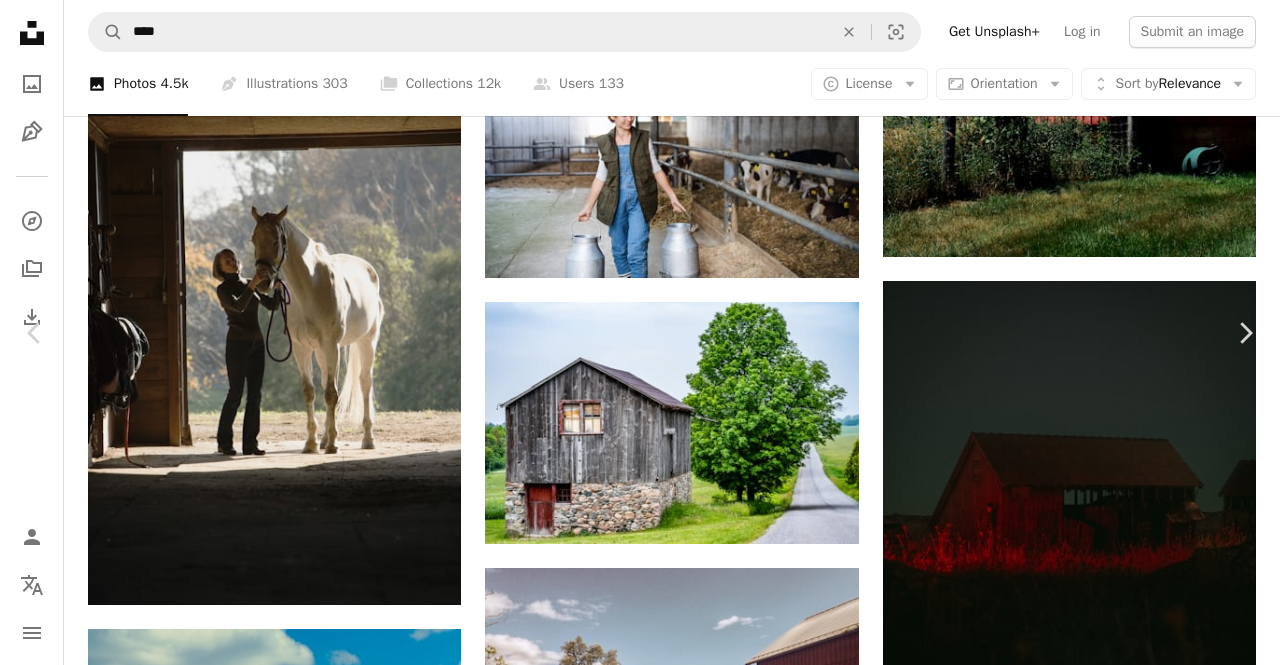 scroll, scrollTop: 22, scrollLeft: 0, axis: vertical 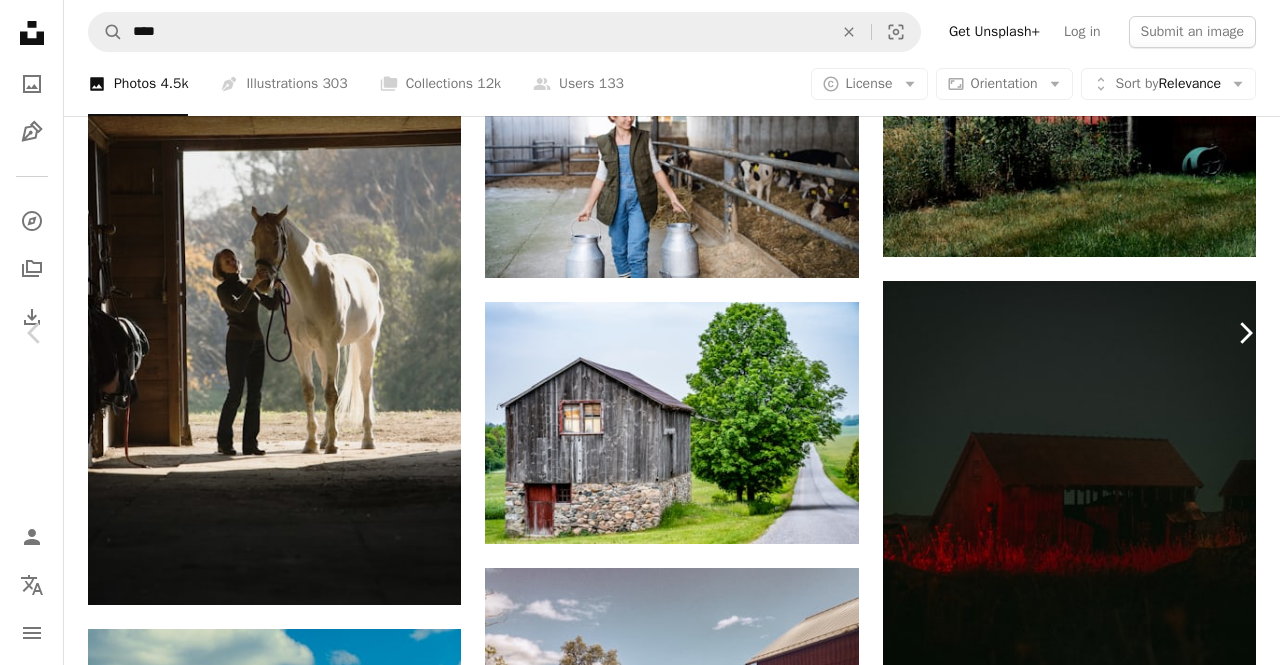 click on "Chevron right" 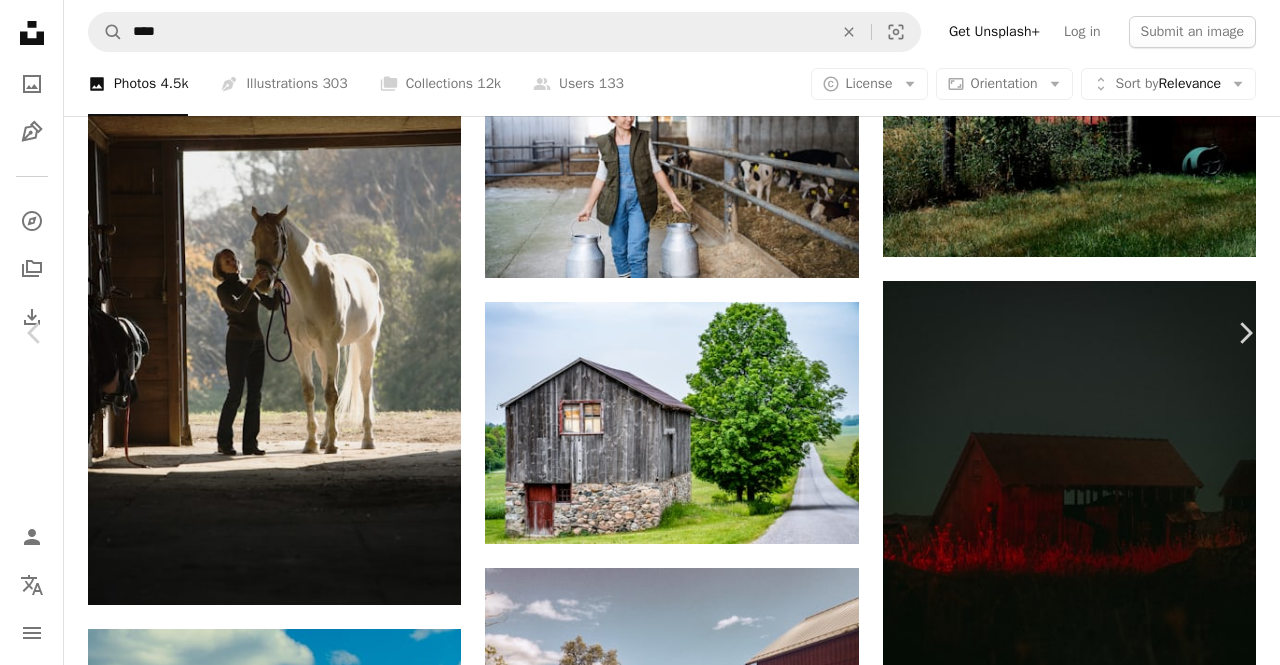 click on "[FIRST] "[NICKNAME]" [LAST]" at bounding box center (632, 4405) 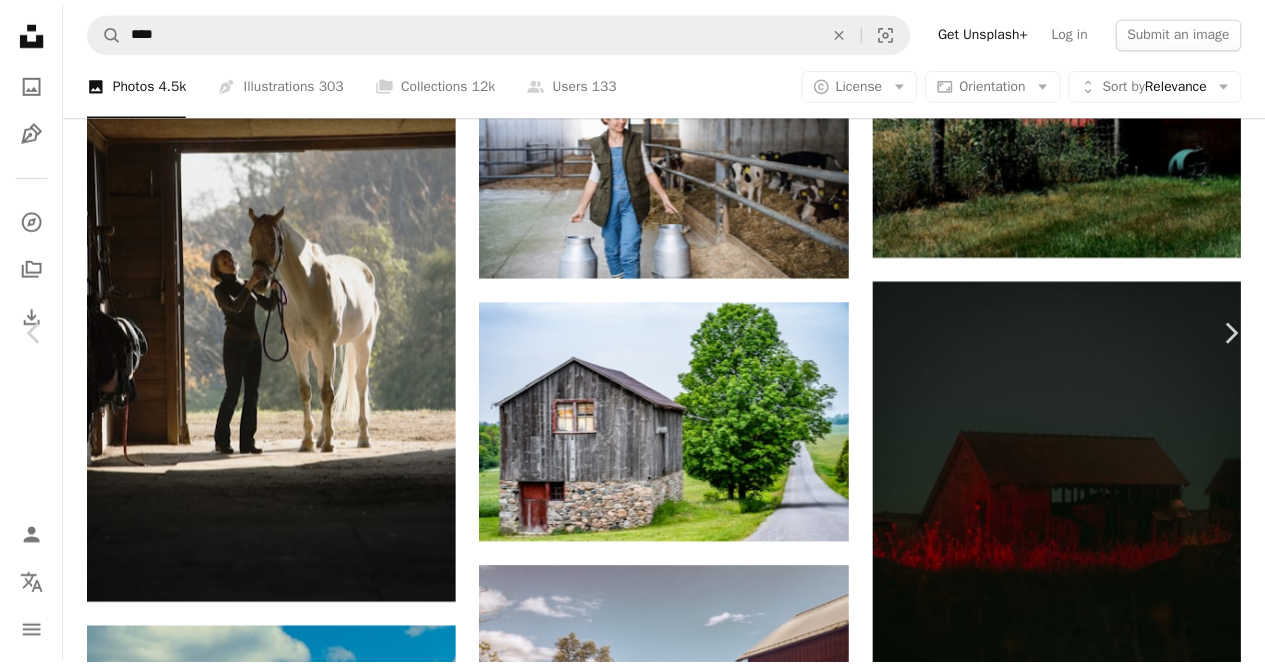 scroll, scrollTop: 3, scrollLeft: 0, axis: vertical 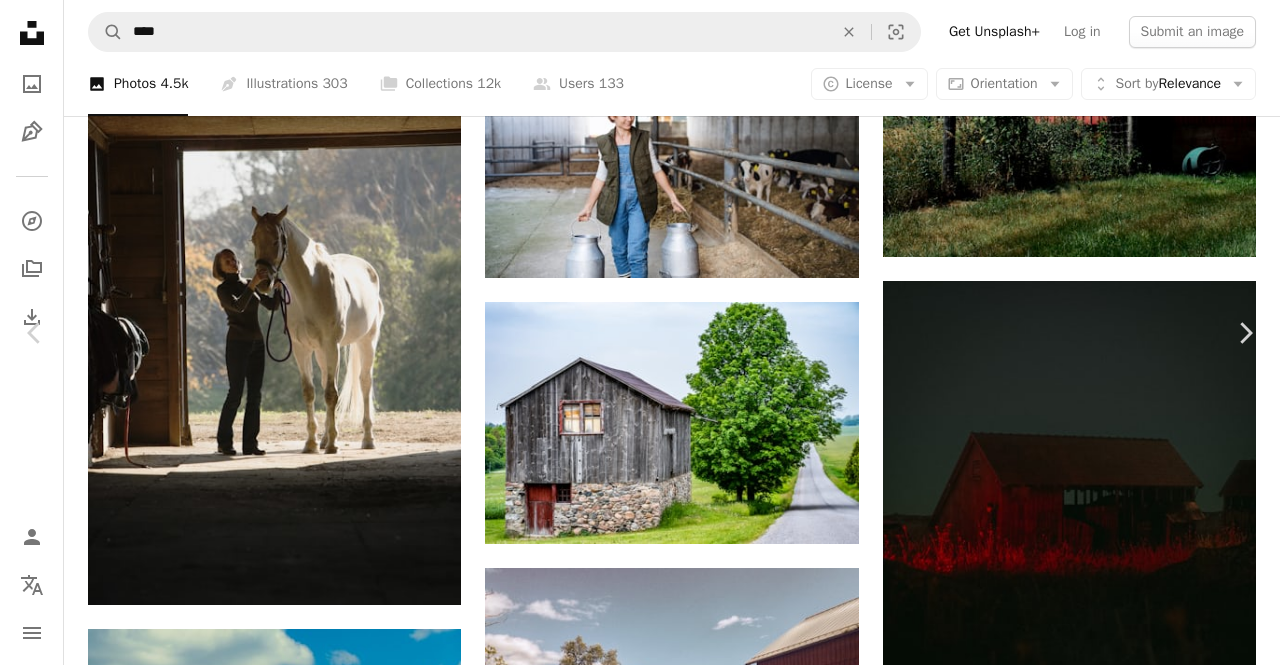 click on "Download free" at bounding box center [1081, 4402] 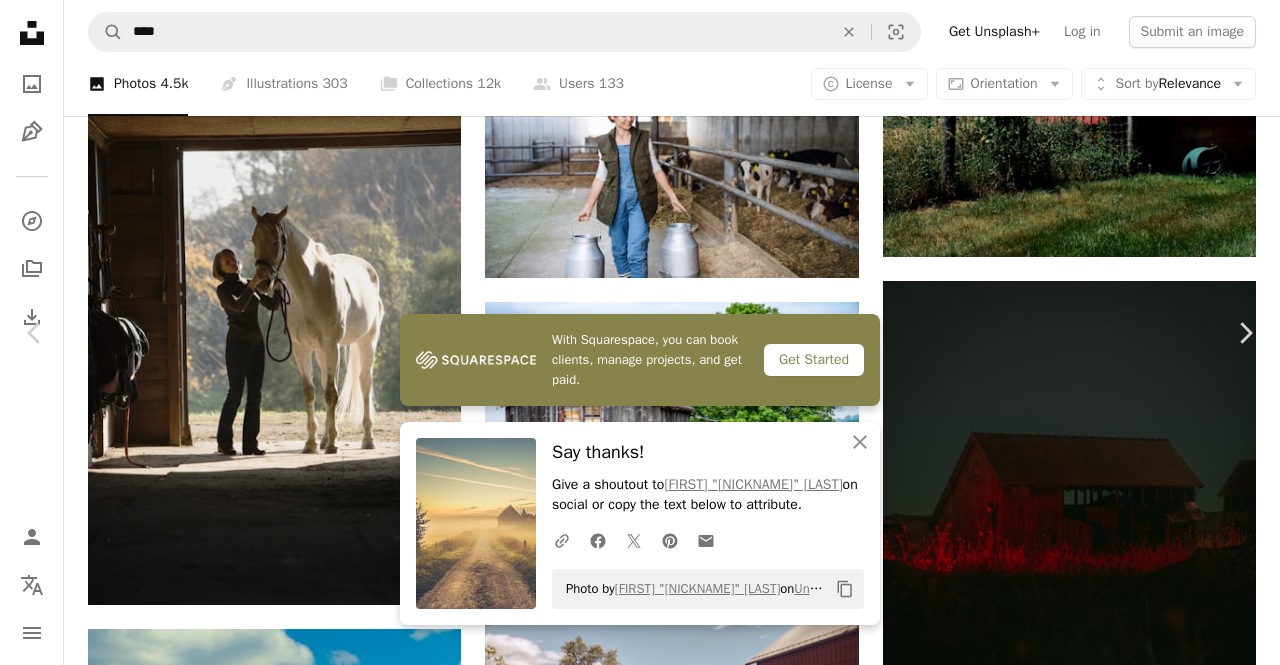 click on "An X shape" at bounding box center [20, 20] 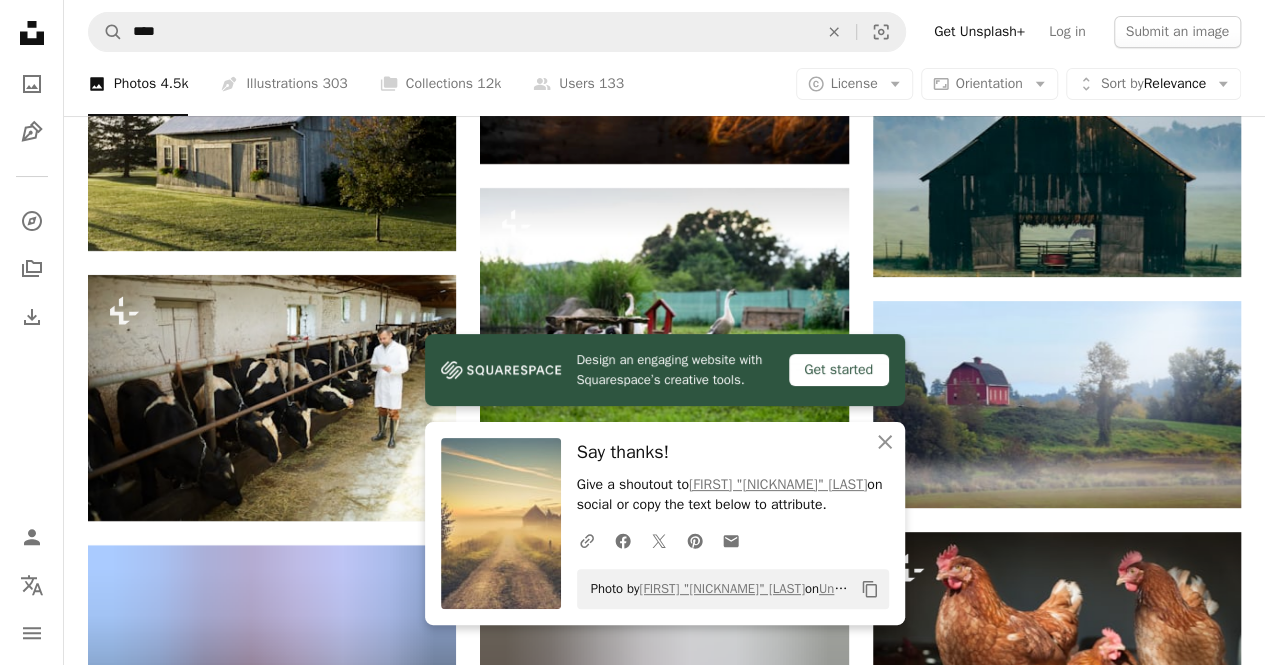 scroll, scrollTop: 11792, scrollLeft: 0, axis: vertical 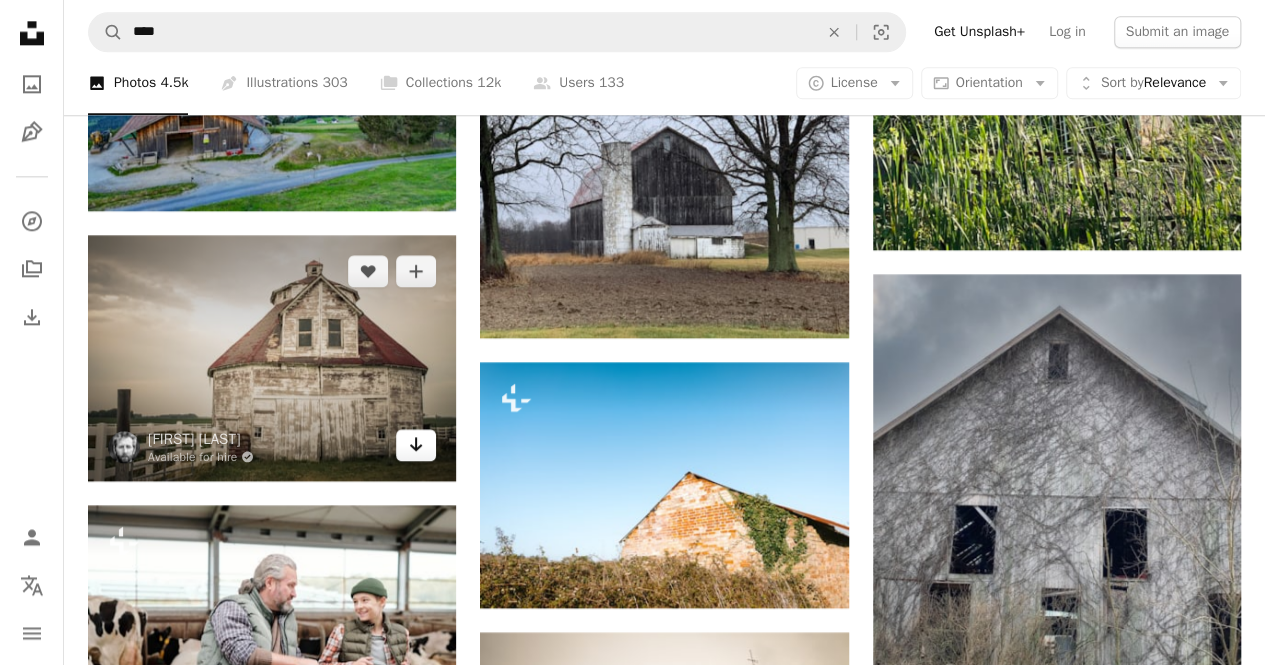 click on "Arrow pointing down" 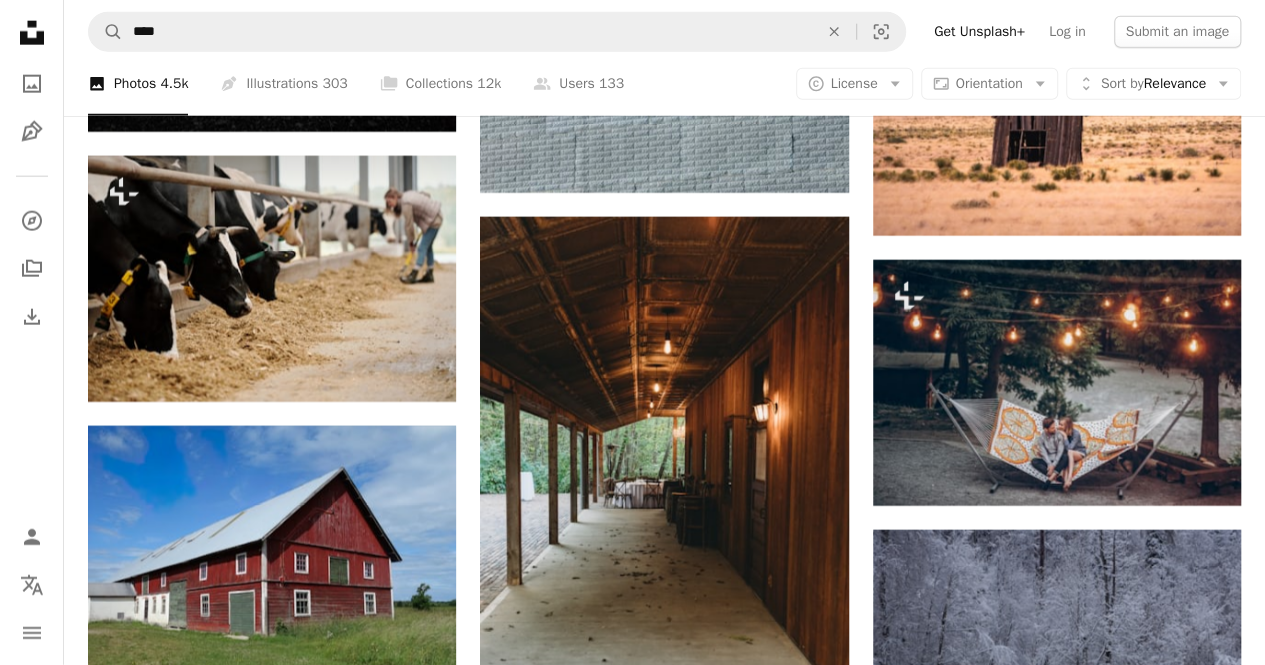 scroll, scrollTop: 21666, scrollLeft: 0, axis: vertical 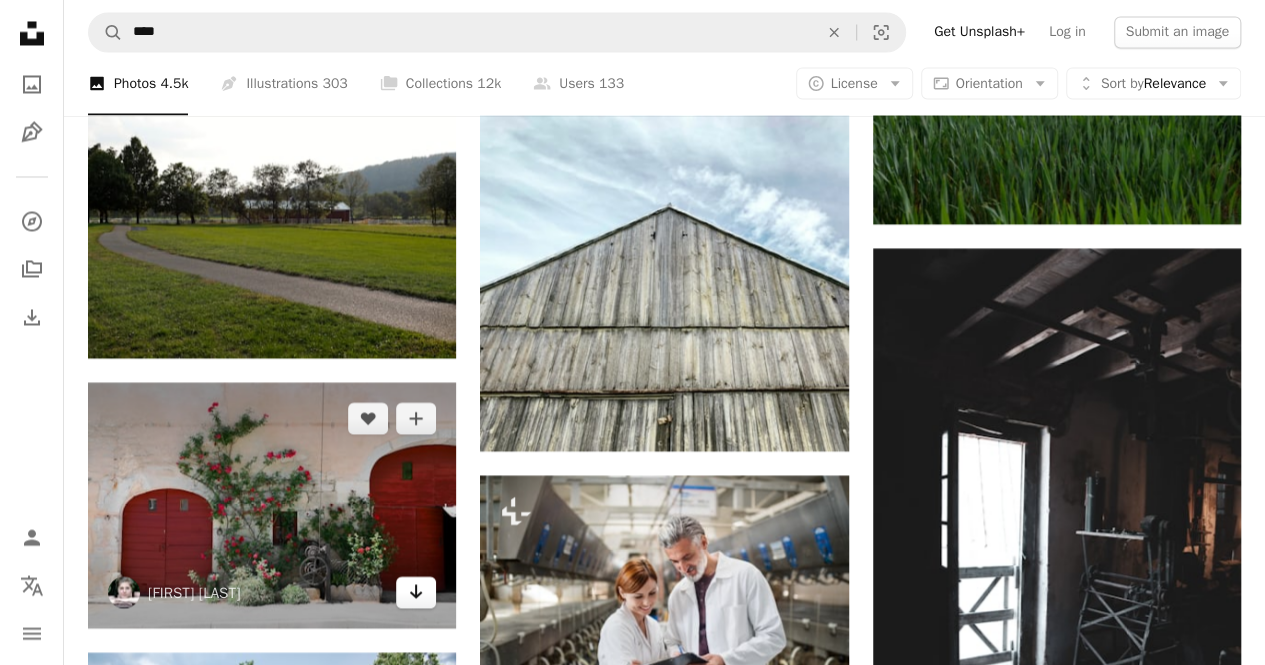 click on "Arrow pointing down" at bounding box center (416, 592) 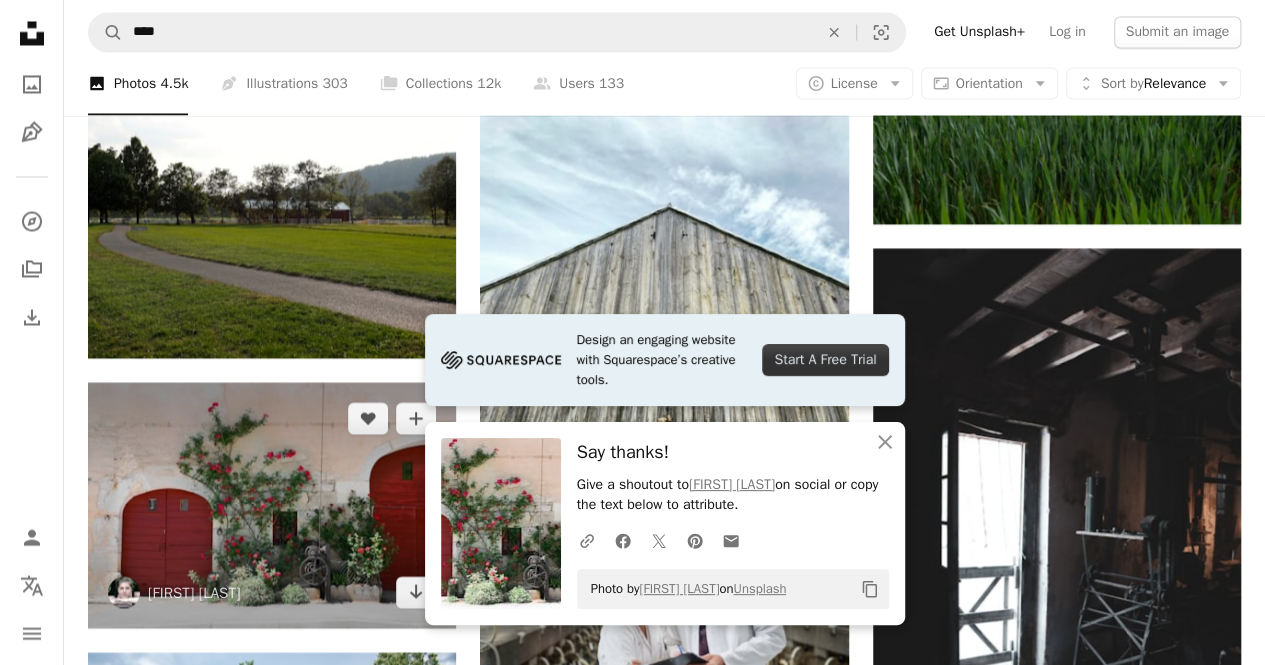 scroll, scrollTop: 39202, scrollLeft: 0, axis: vertical 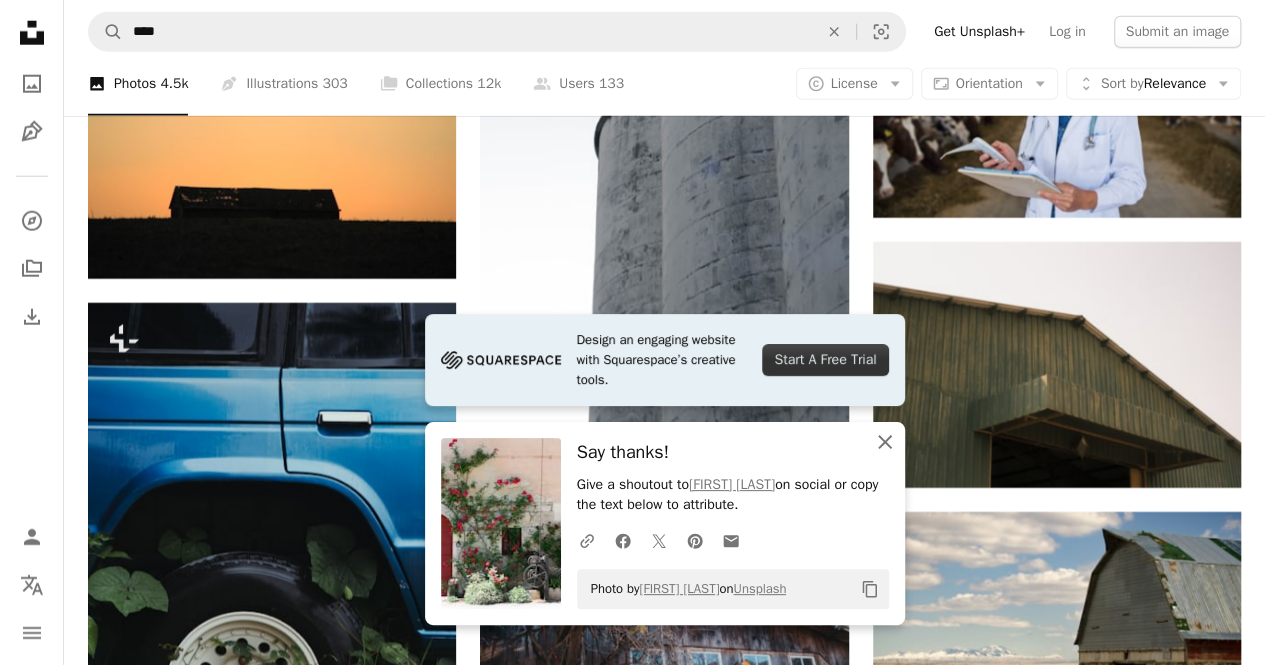 click on "An X shape" 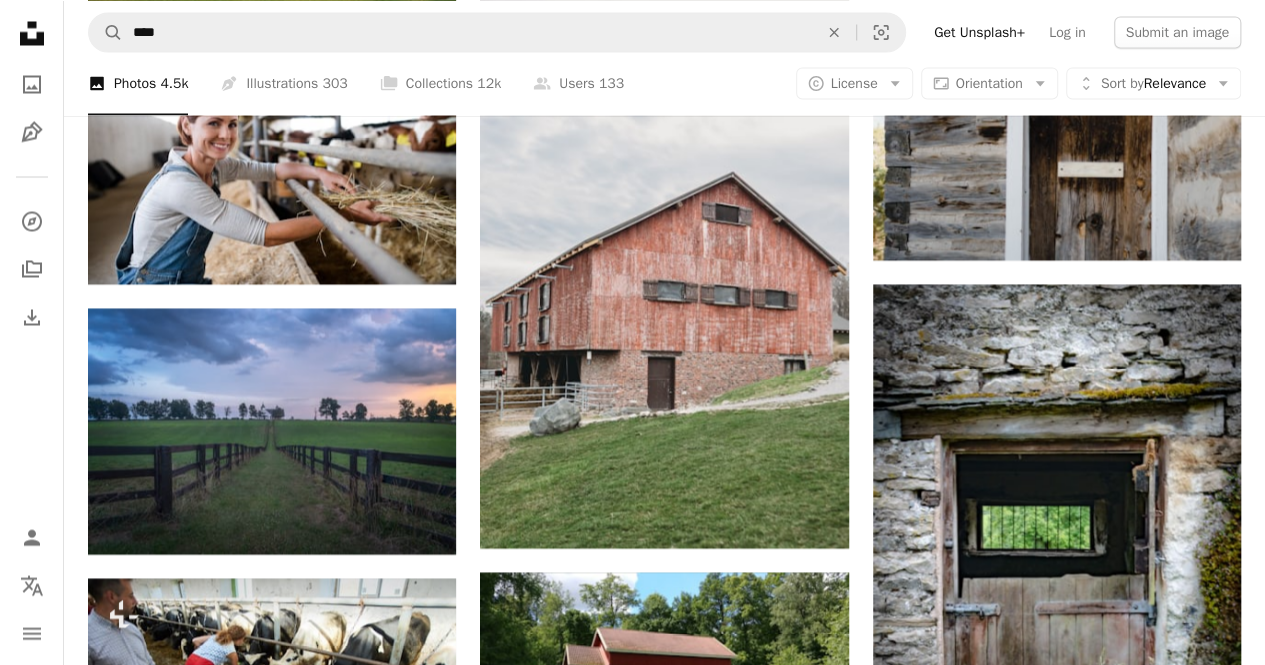 scroll, scrollTop: 47482, scrollLeft: 0, axis: vertical 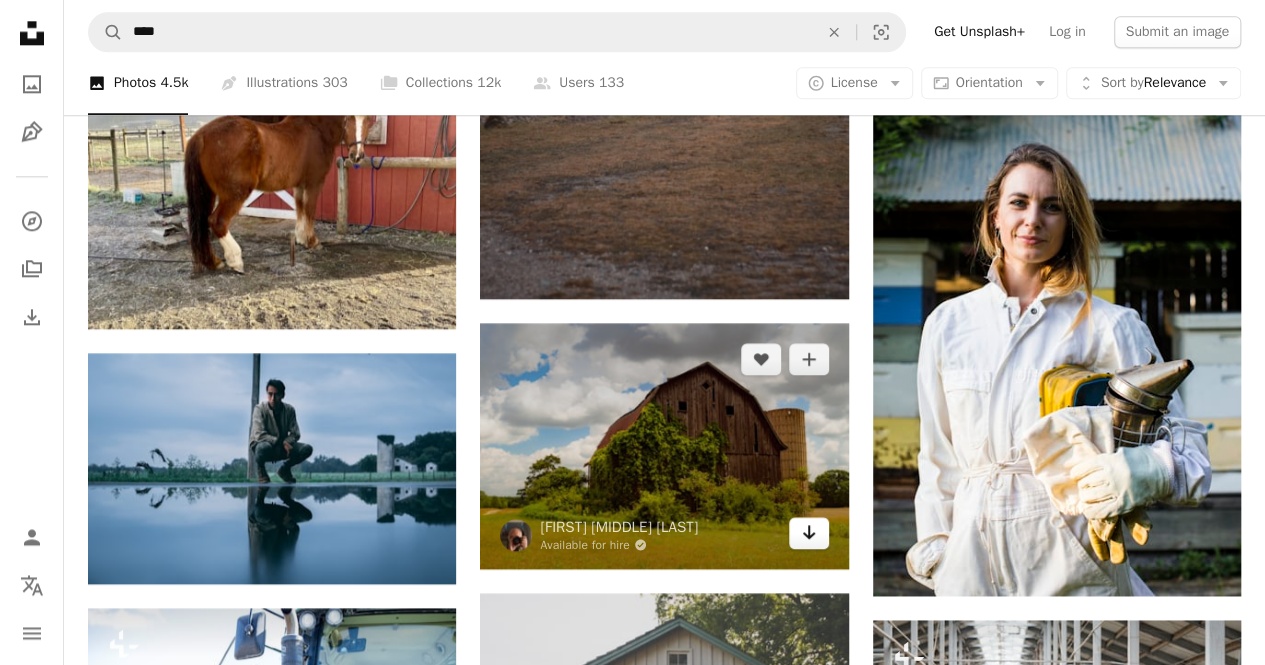 click on "Arrow pointing down" 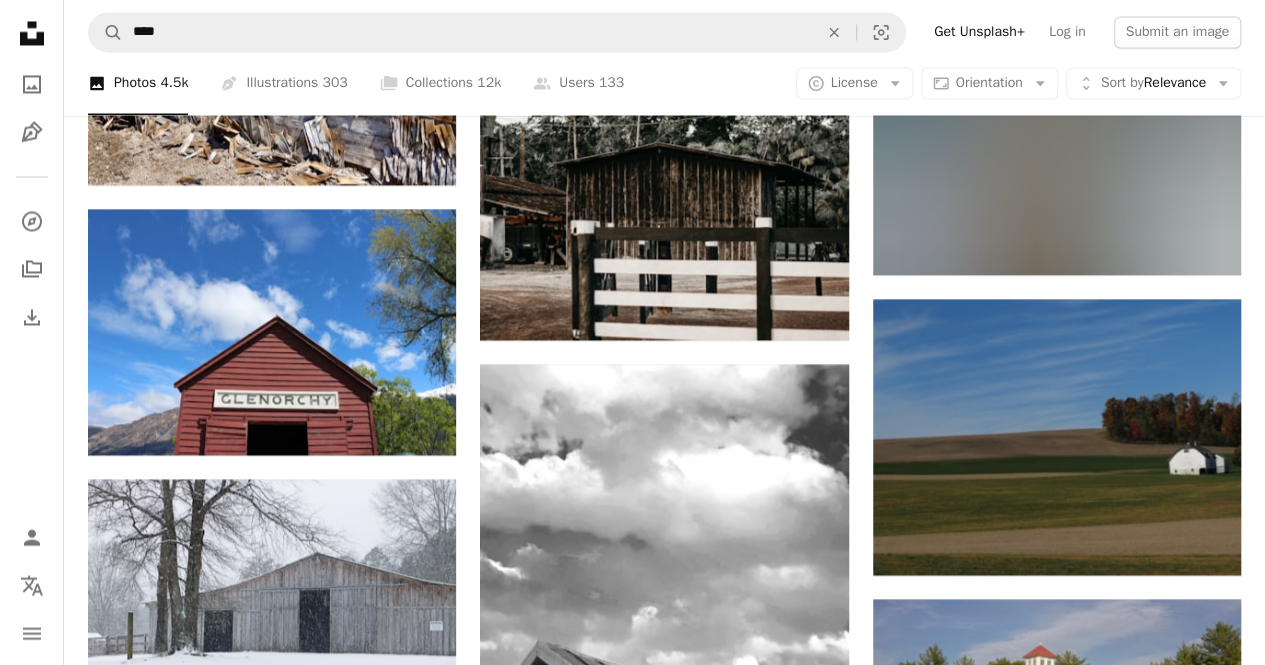 scroll, scrollTop: 59624, scrollLeft: 0, axis: vertical 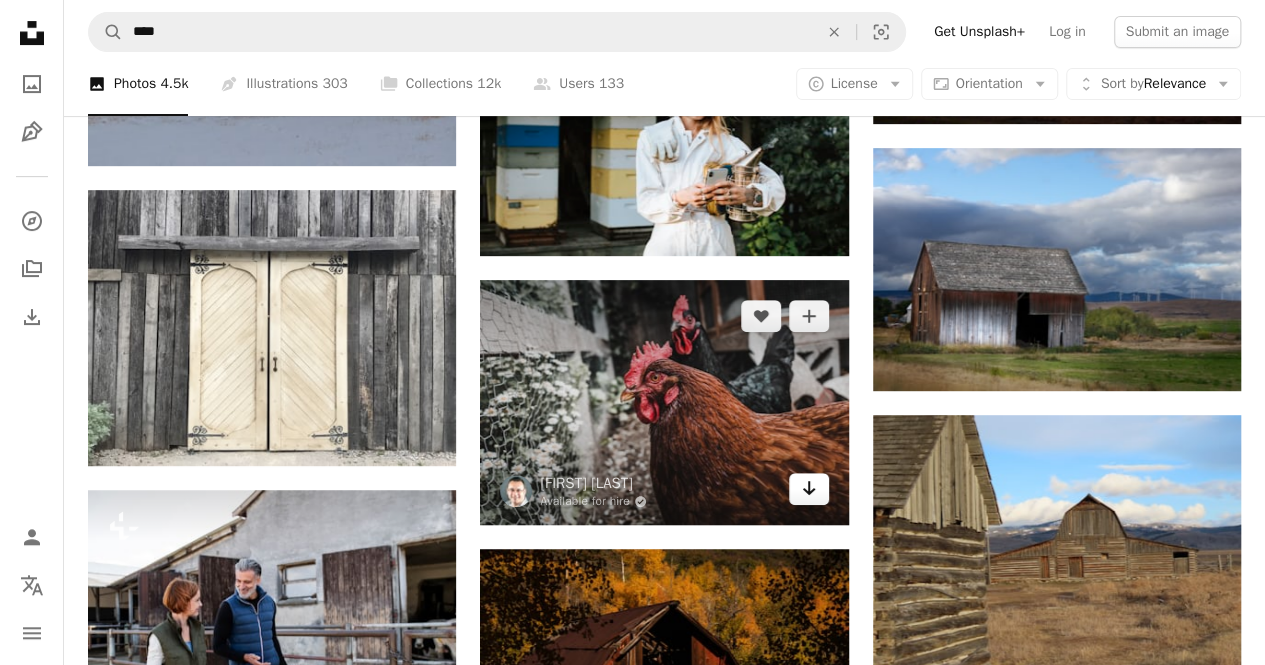 click on "Arrow pointing down" at bounding box center [809, 489] 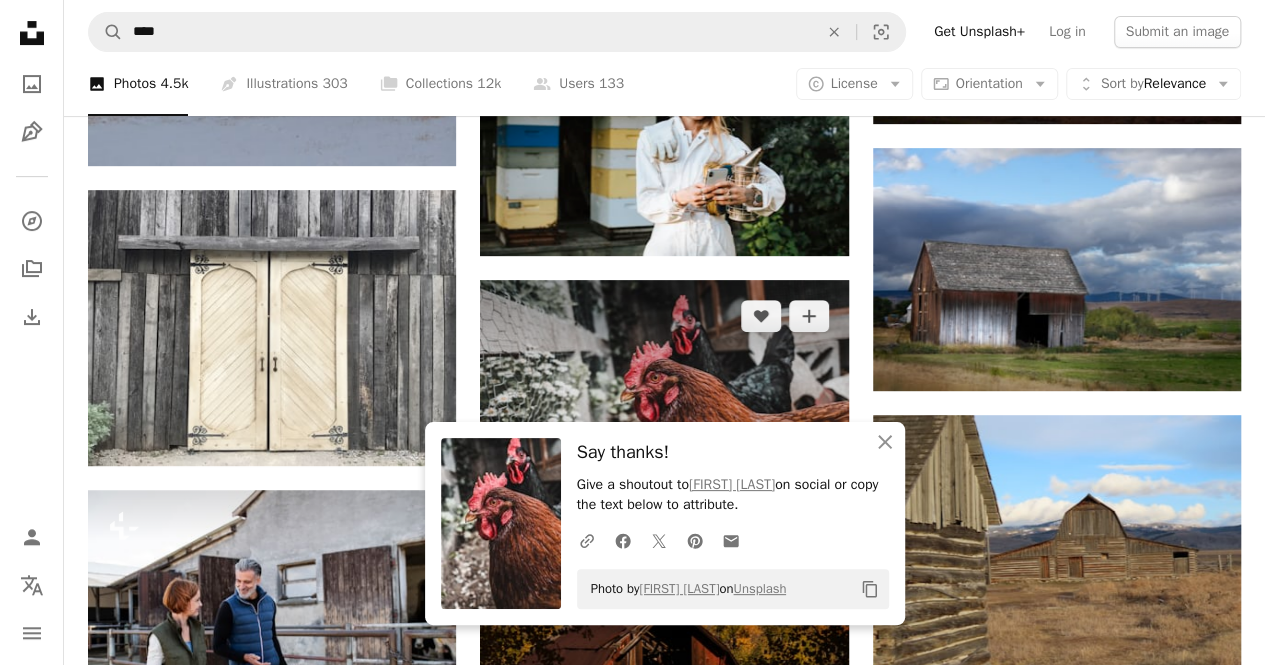 scroll, scrollTop: 64786, scrollLeft: 0, axis: vertical 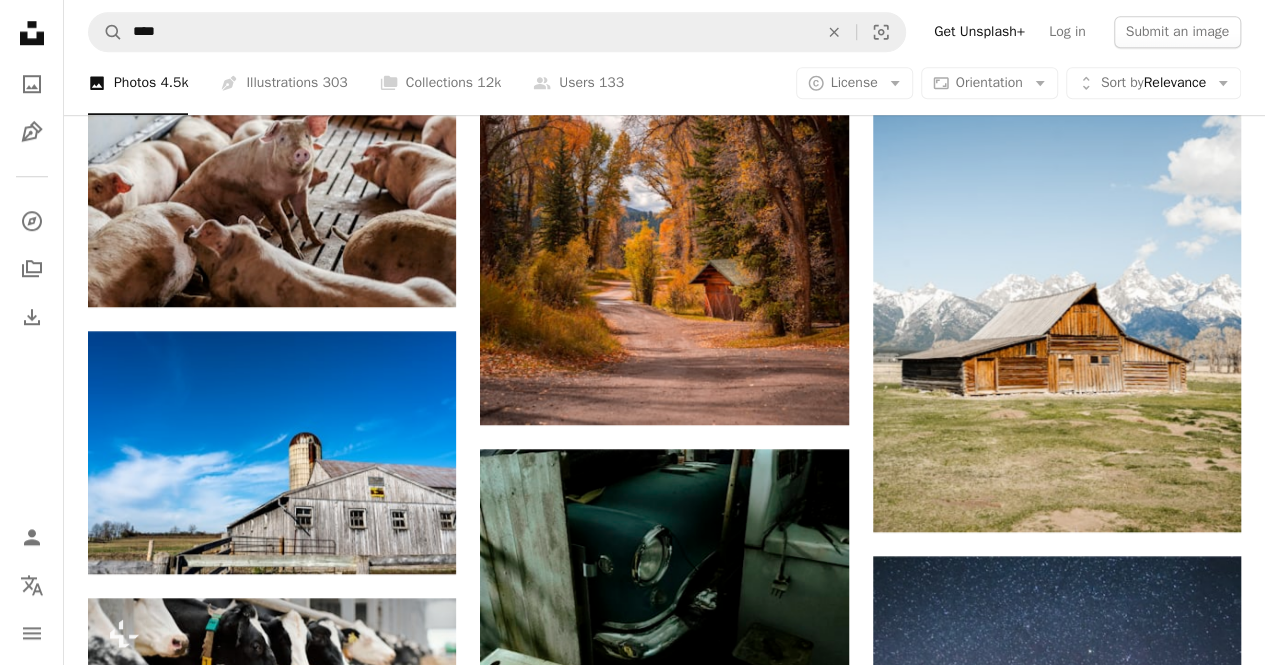 click on "Plus sign for Unsplash+ A heart A plus sign Jukka Heinovirta Arrow pointing down A heart A plus sign Priscilla Du Preez 🇨🇦 Arrow pointing down Plus sign for Unsplash+ A heart A plus sign Natalia Blauth For  Unsplash+ A lock   Download A heart A plus sign James Ahlberg Arrow pointing down A heart A plus sign Remmington Wanner Available for hire A checkmark inside of a circle Arrow pointing down A heart A plus sign chris robert Arrow pointing down Plus sign for Unsplash+ A heart A plus sign Getty Images For  Unsplash+ A lock   Download –– ––– –––  –– ––– –  ––– –––  ––––  –   – –– –––  – – ––– –– –– –––– –– Manage and sell your services Start A Free Trial A heart A plus sign A heart" at bounding box center [664, -36579] 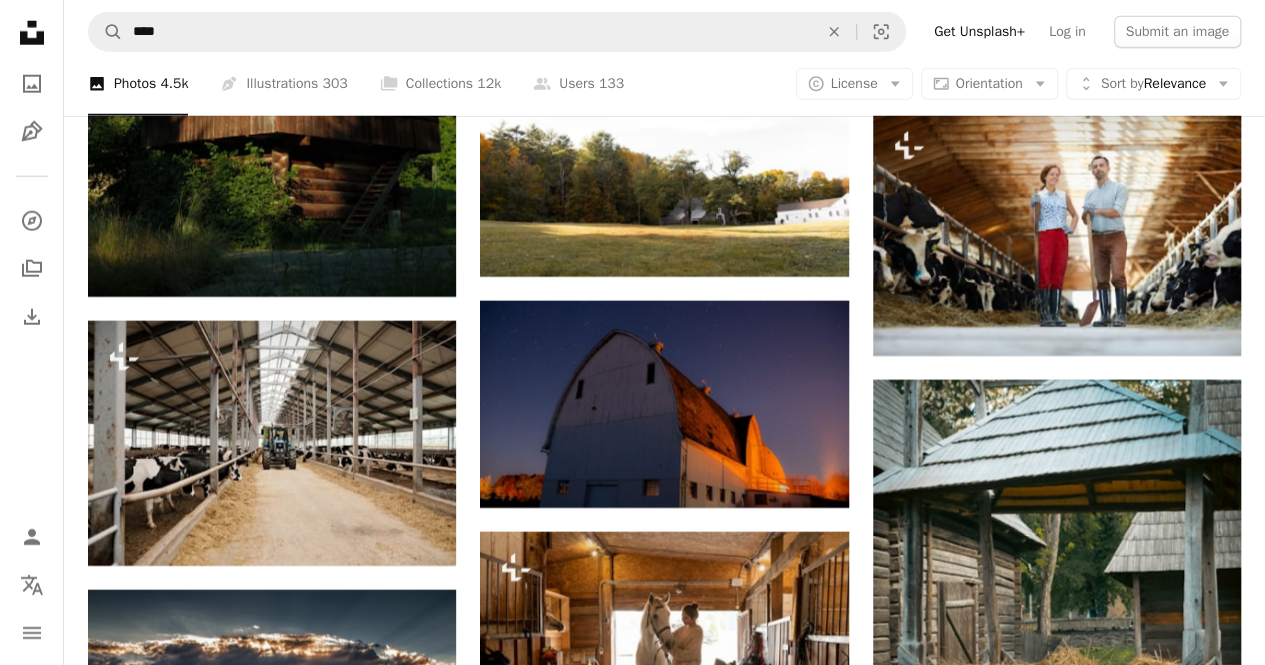 scroll, scrollTop: 82965, scrollLeft: 0, axis: vertical 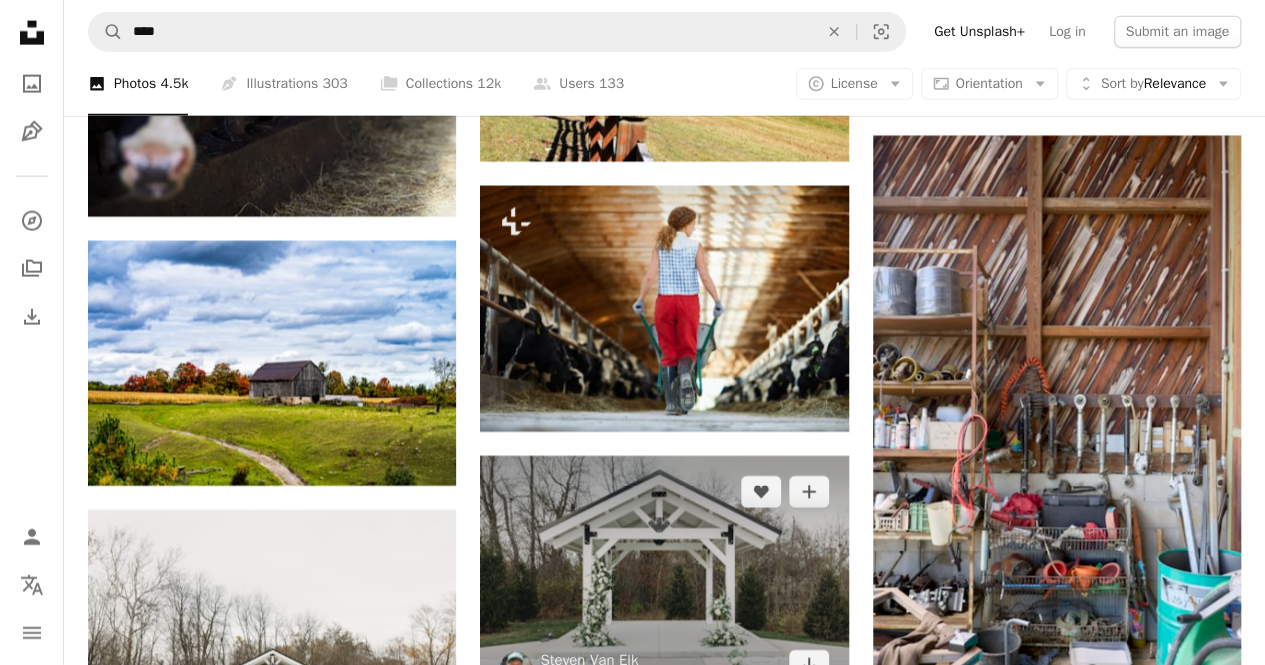 click at bounding box center (664, 579) 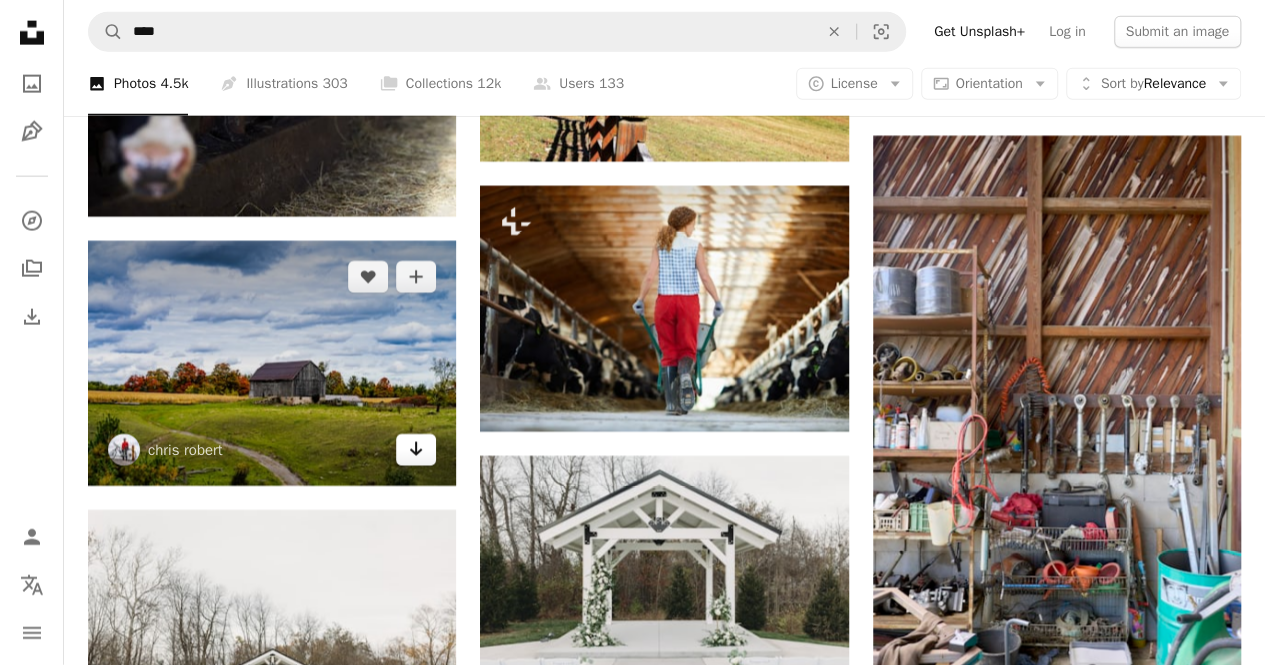 click on "Arrow pointing down" at bounding box center [416, 450] 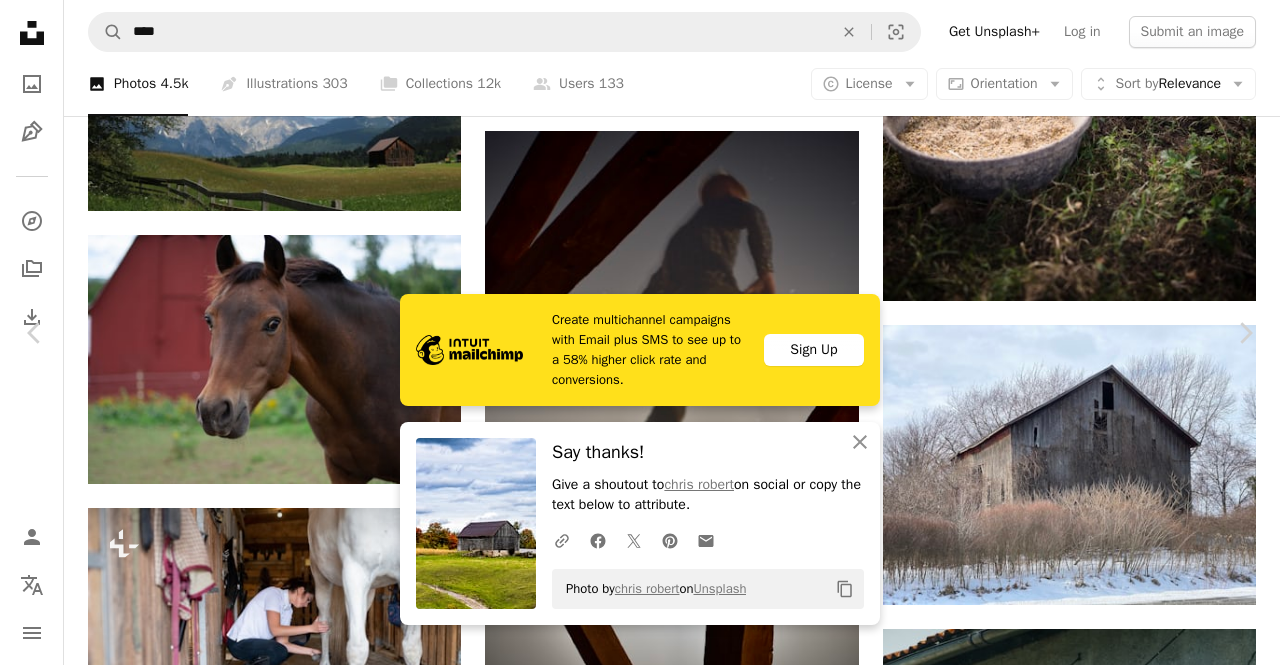 drag, startPoint x: 1146, startPoint y: 50, endPoint x: 1094, endPoint y: 91, distance: 66.21933 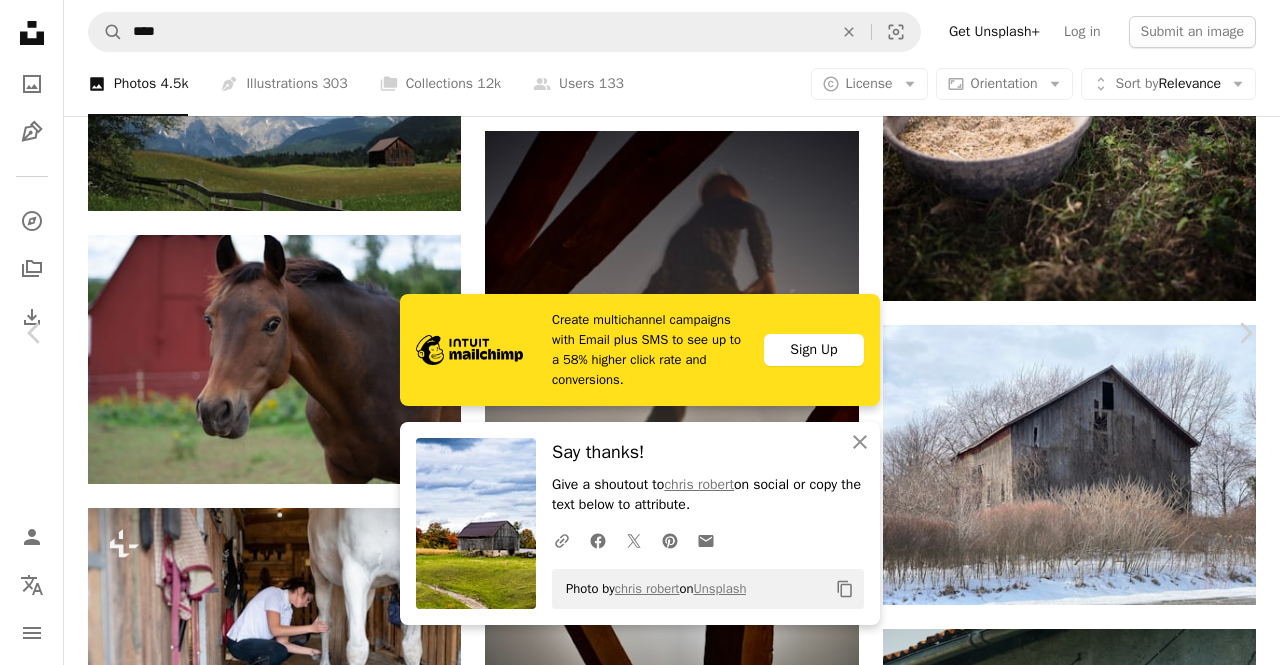 drag, startPoint x: 210, startPoint y: 83, endPoint x: 22, endPoint y: 29, distance: 195.60164 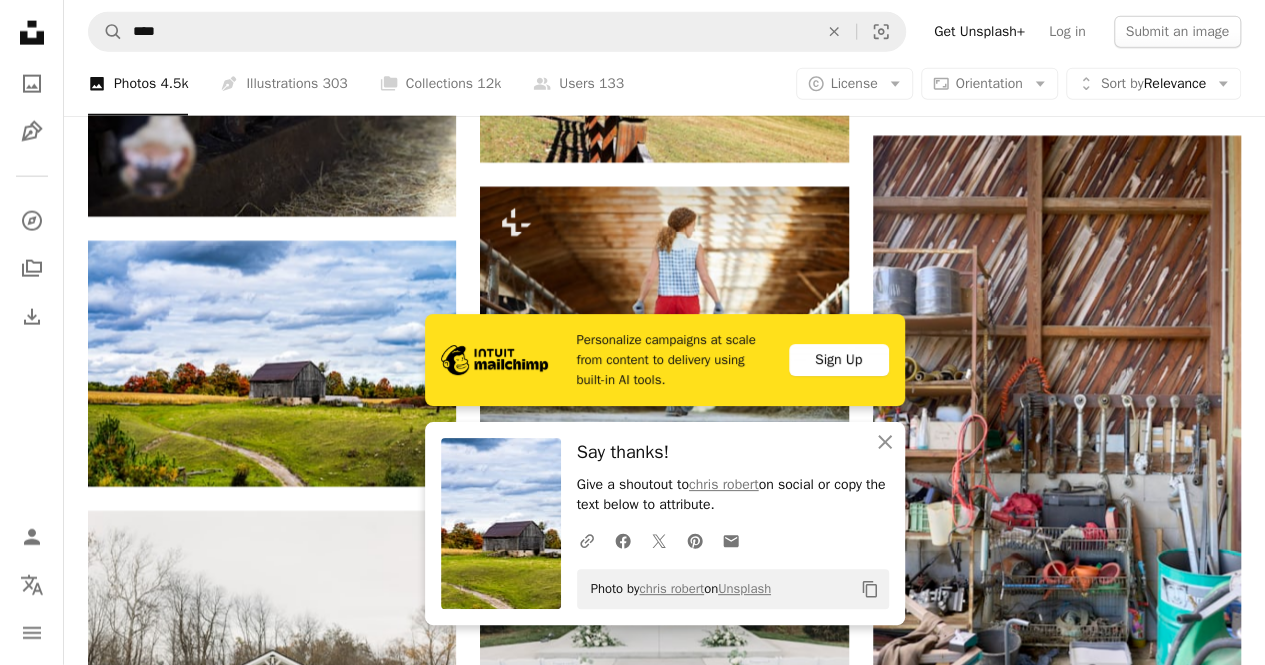 scroll, scrollTop: 85293, scrollLeft: 0, axis: vertical 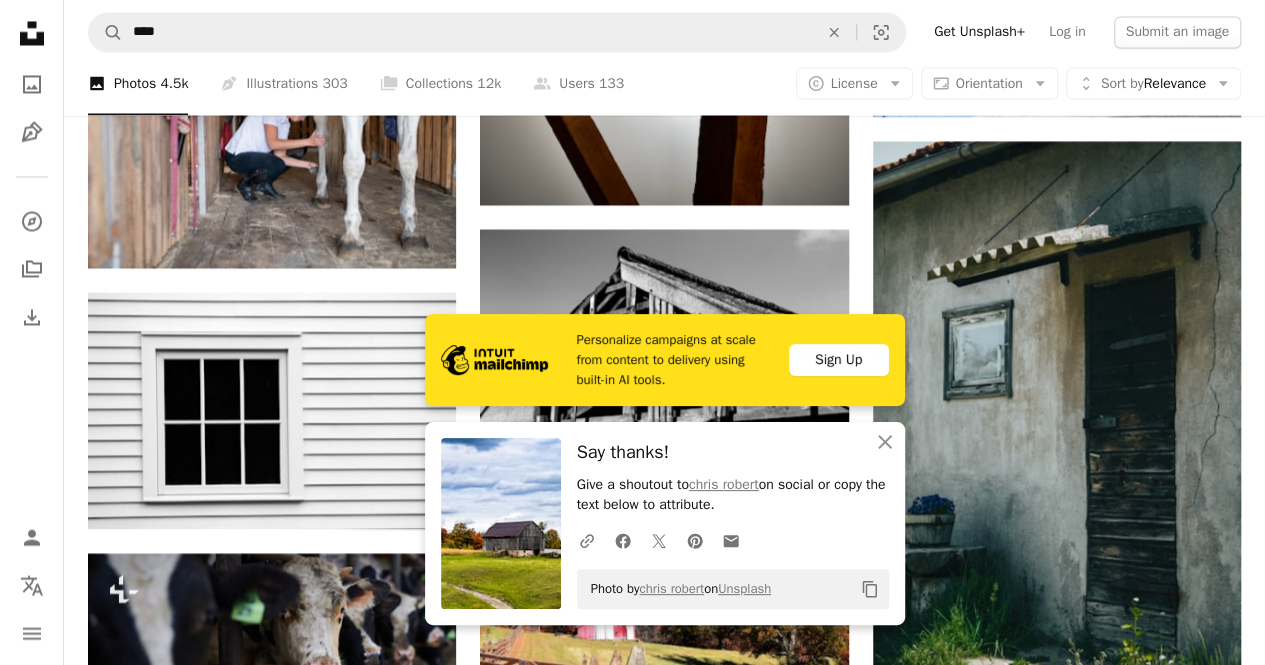 drag, startPoint x: 851, startPoint y: 264, endPoint x: 1279, endPoint y: 633, distance: 565.1062 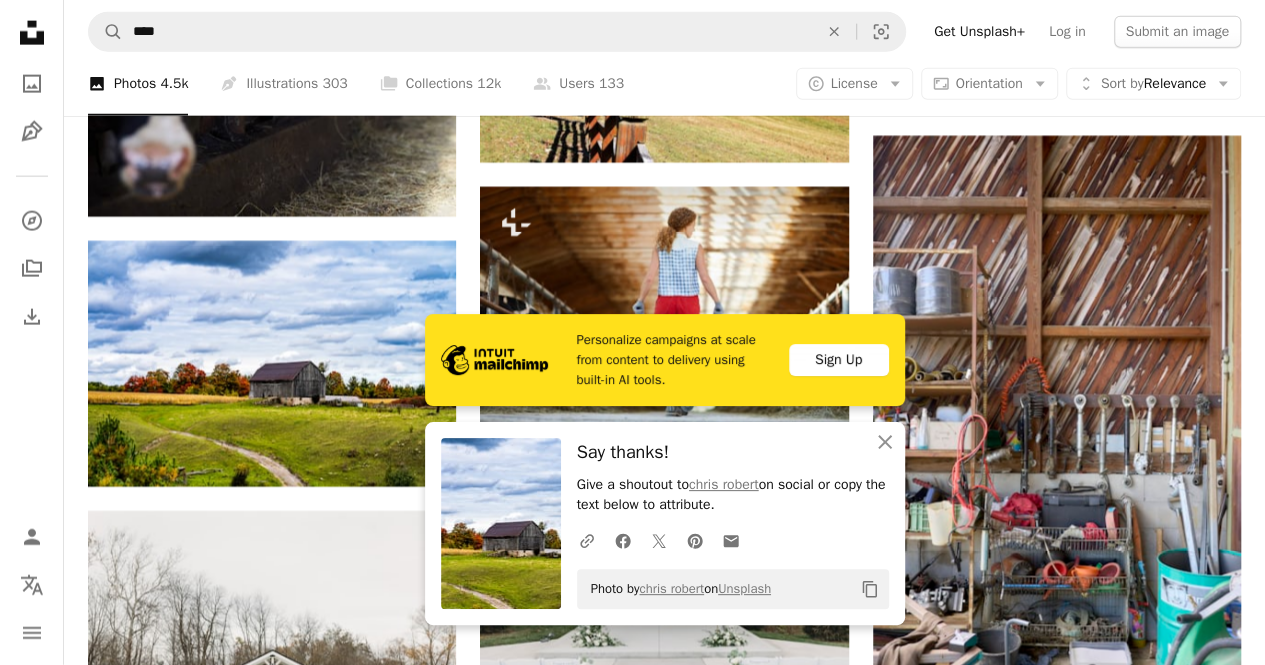 scroll, scrollTop: 86457, scrollLeft: 0, axis: vertical 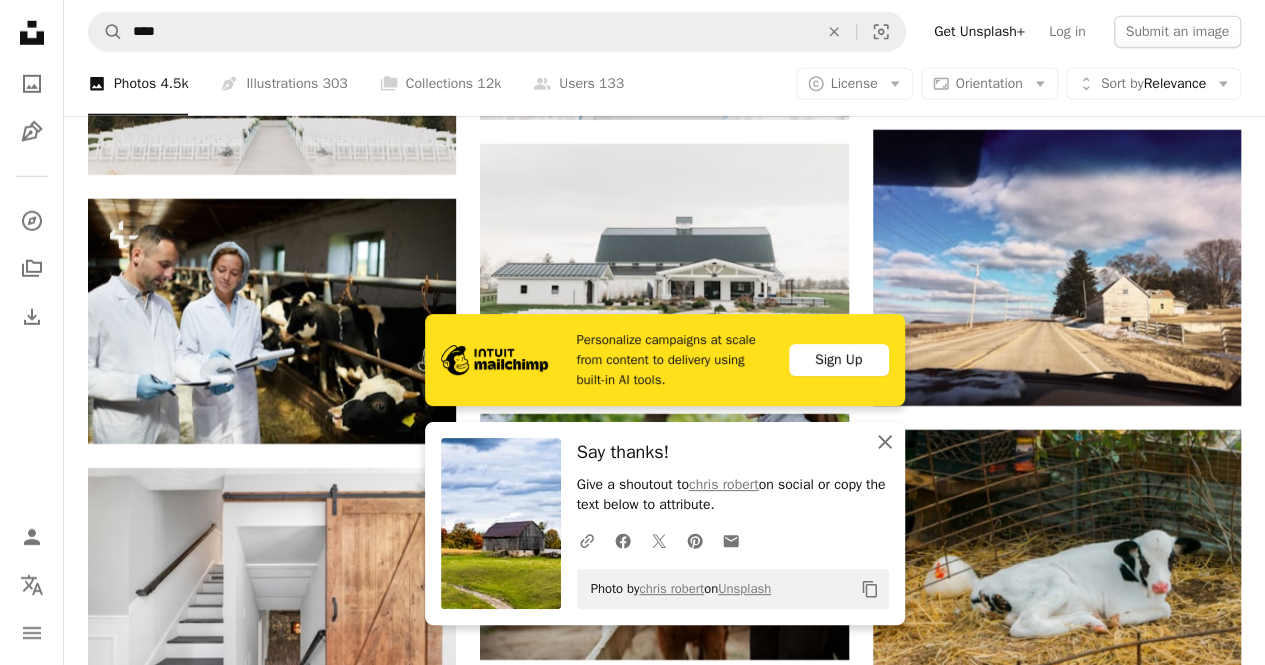 click 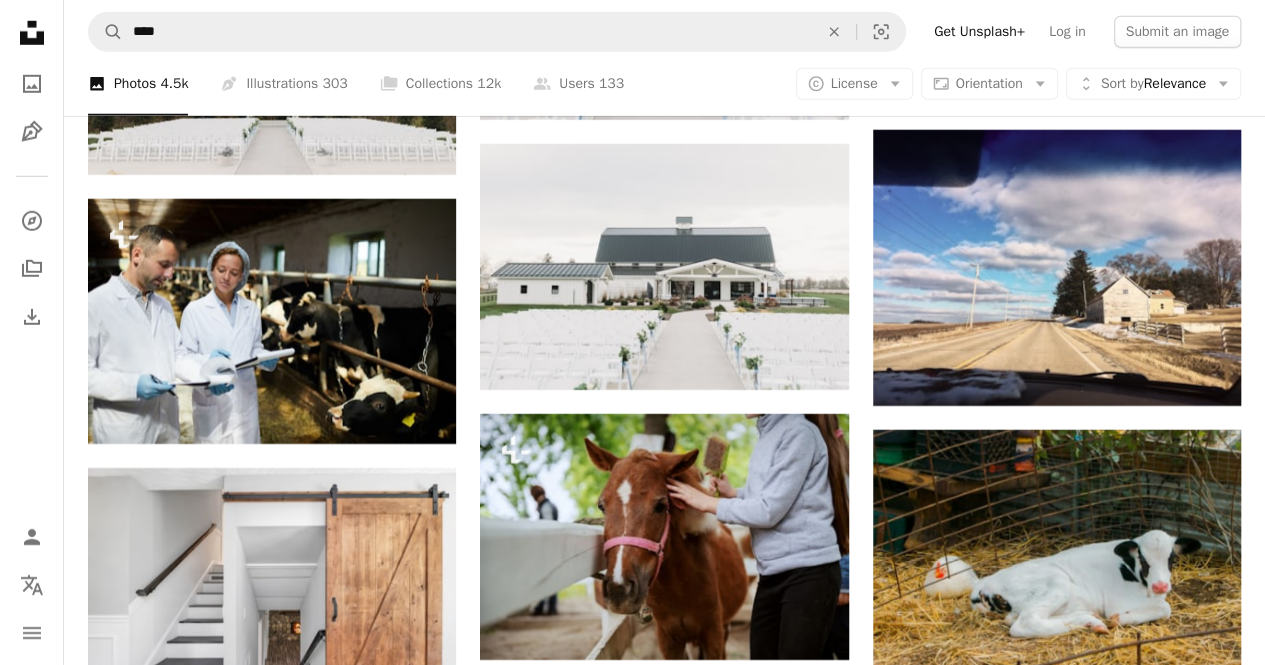 scroll, scrollTop: 87039, scrollLeft: 0, axis: vertical 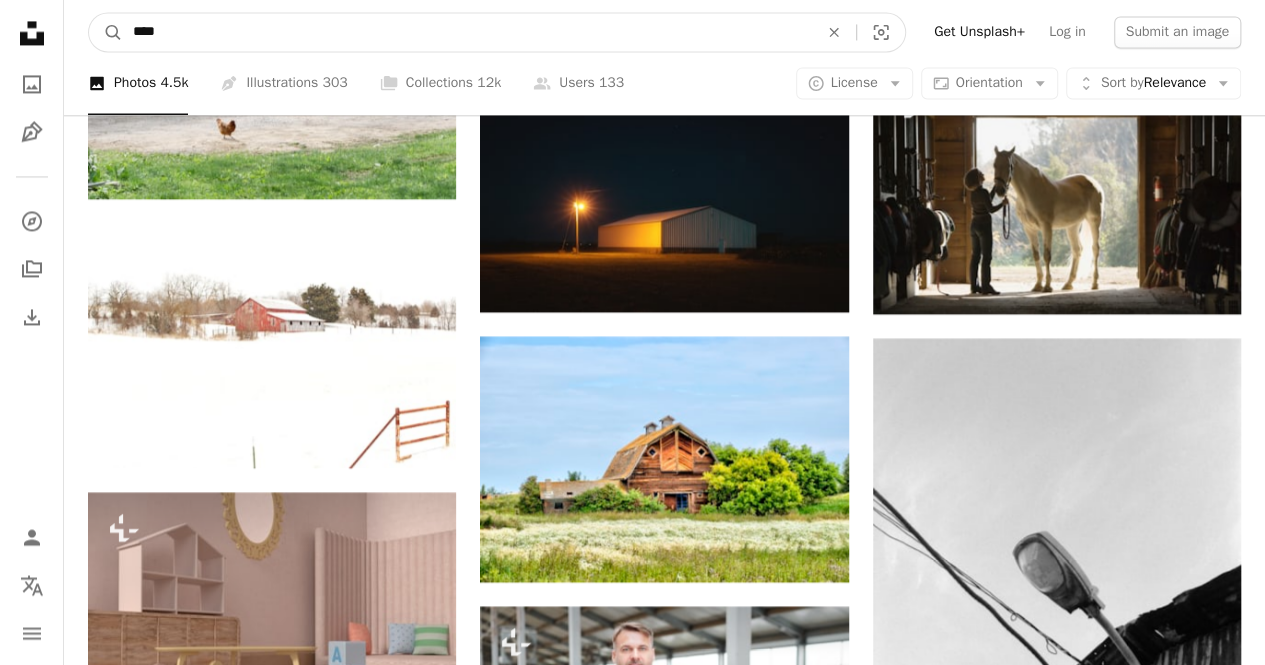 click on "****" at bounding box center [467, 32] 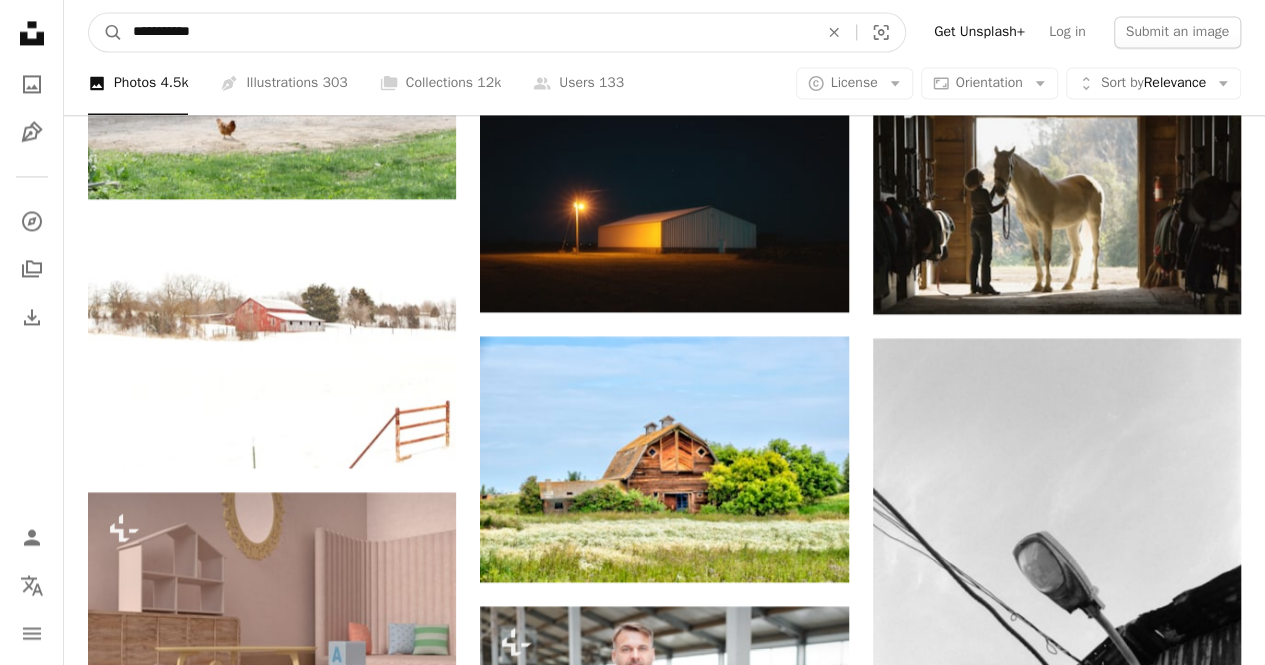 type on "**********" 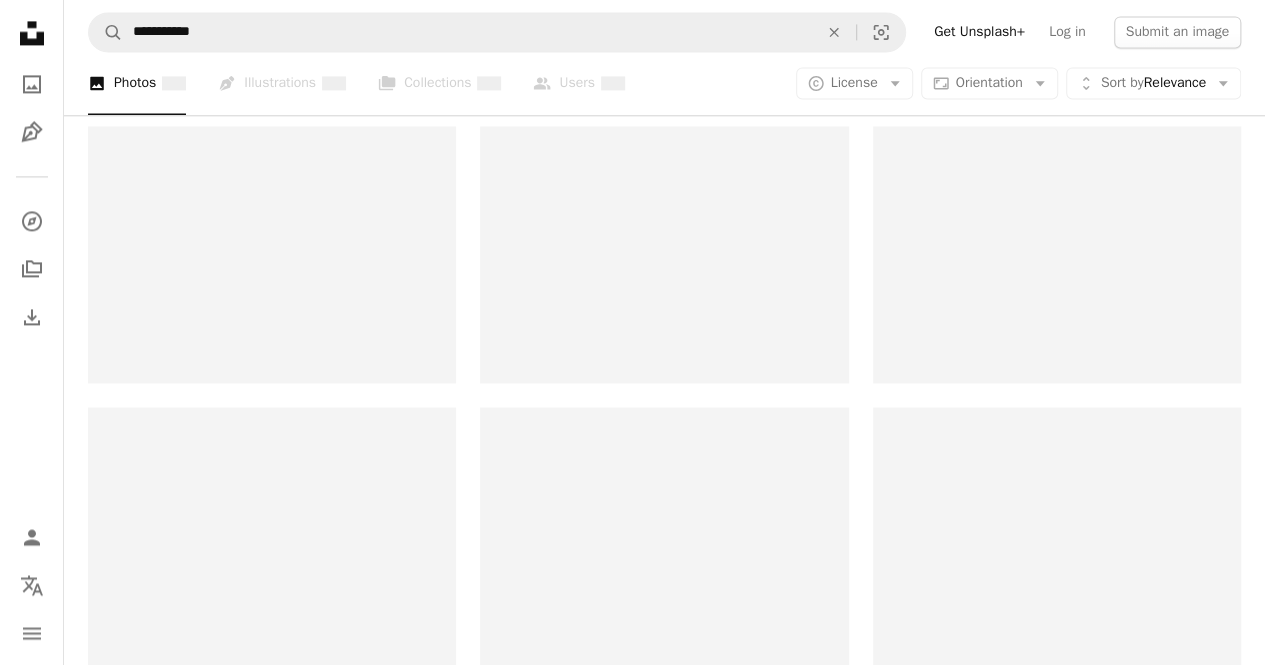 scroll, scrollTop: 0, scrollLeft: 0, axis: both 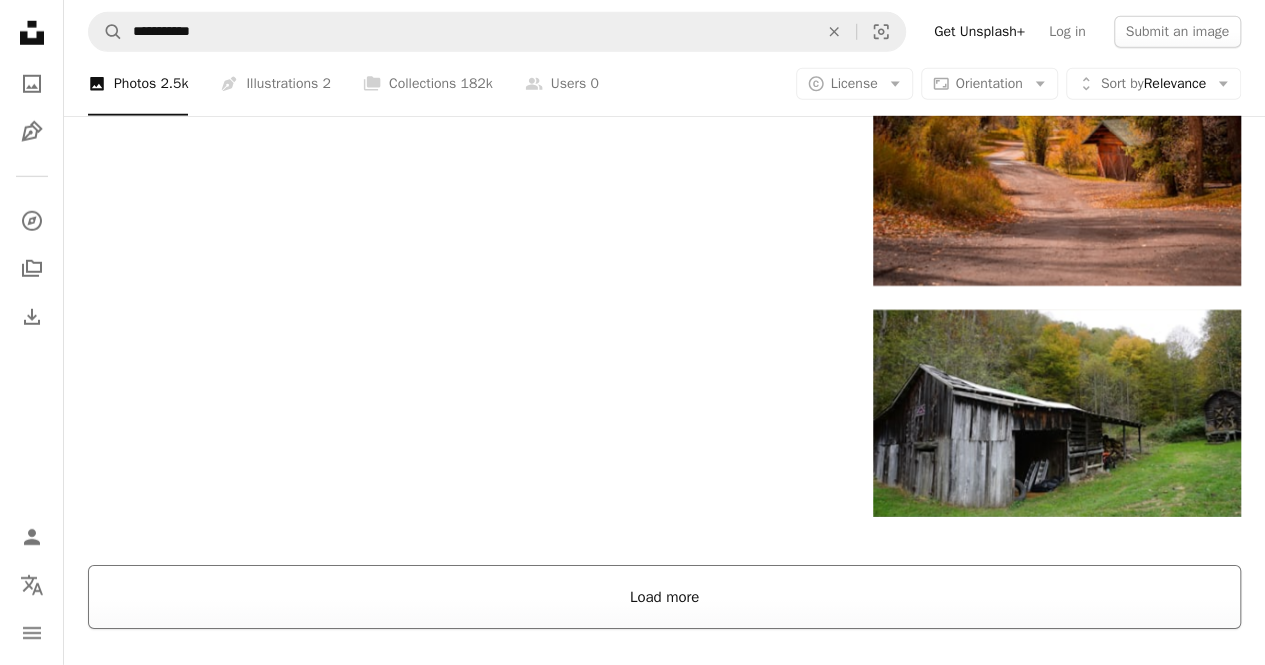 click on "Load more" at bounding box center [664, 597] 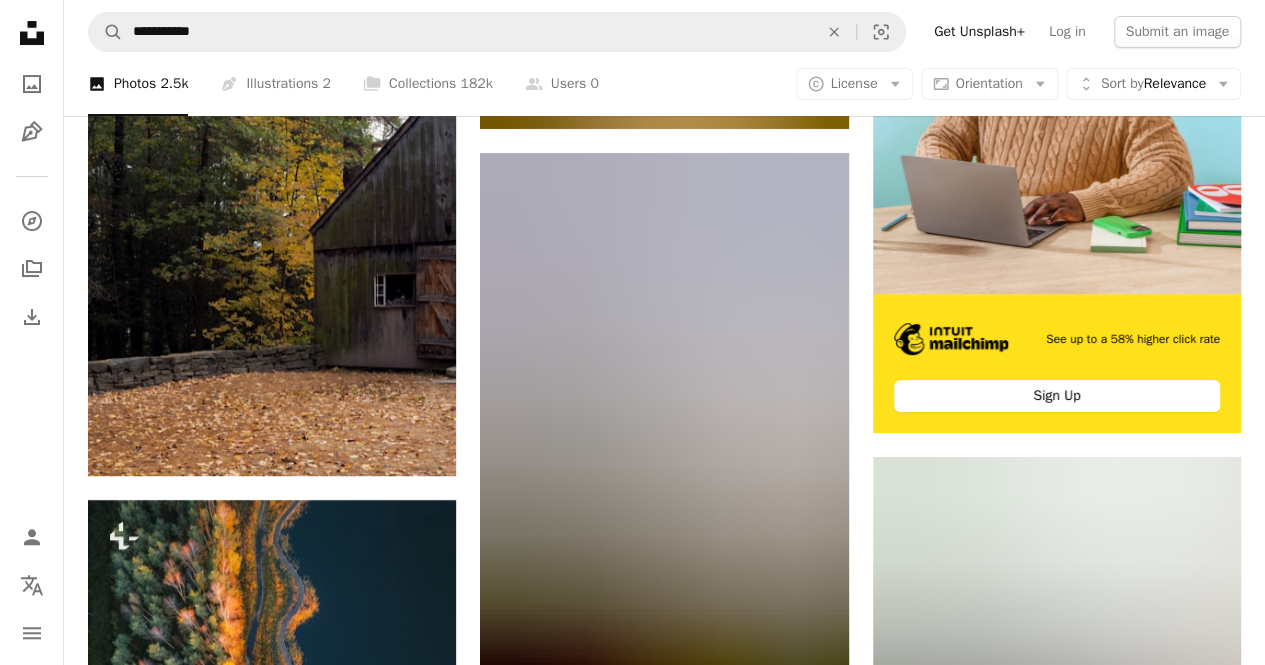 scroll, scrollTop: 7777, scrollLeft: 0, axis: vertical 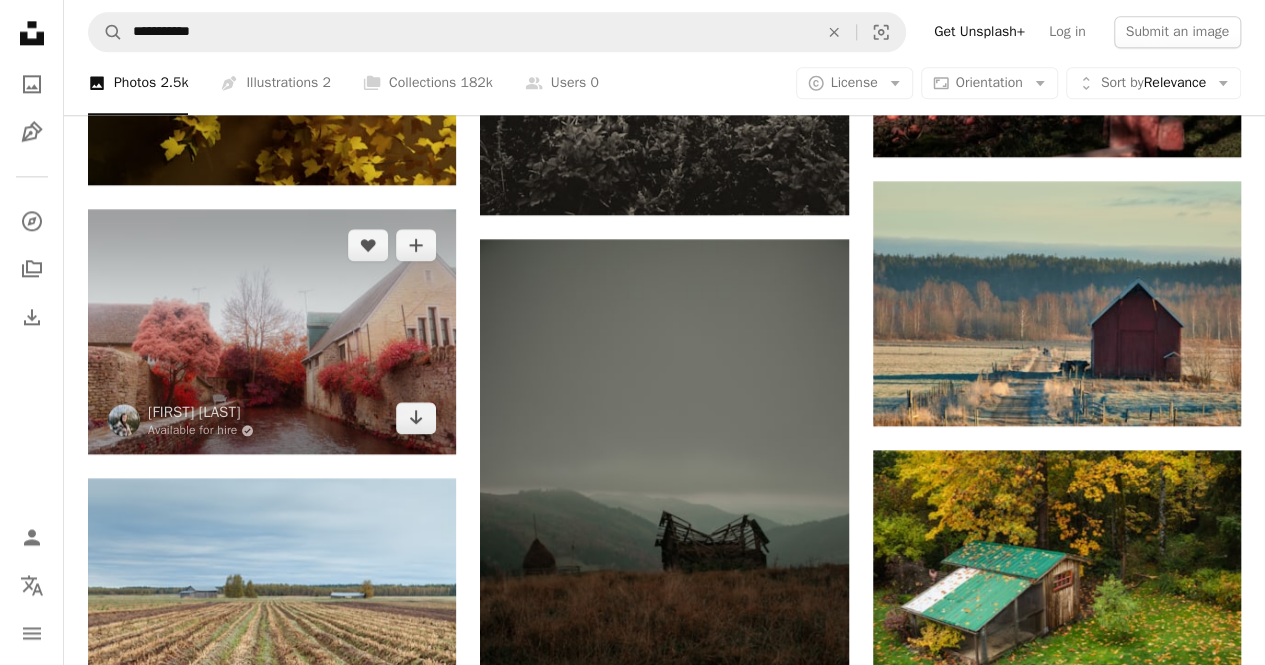 click at bounding box center [272, 332] 